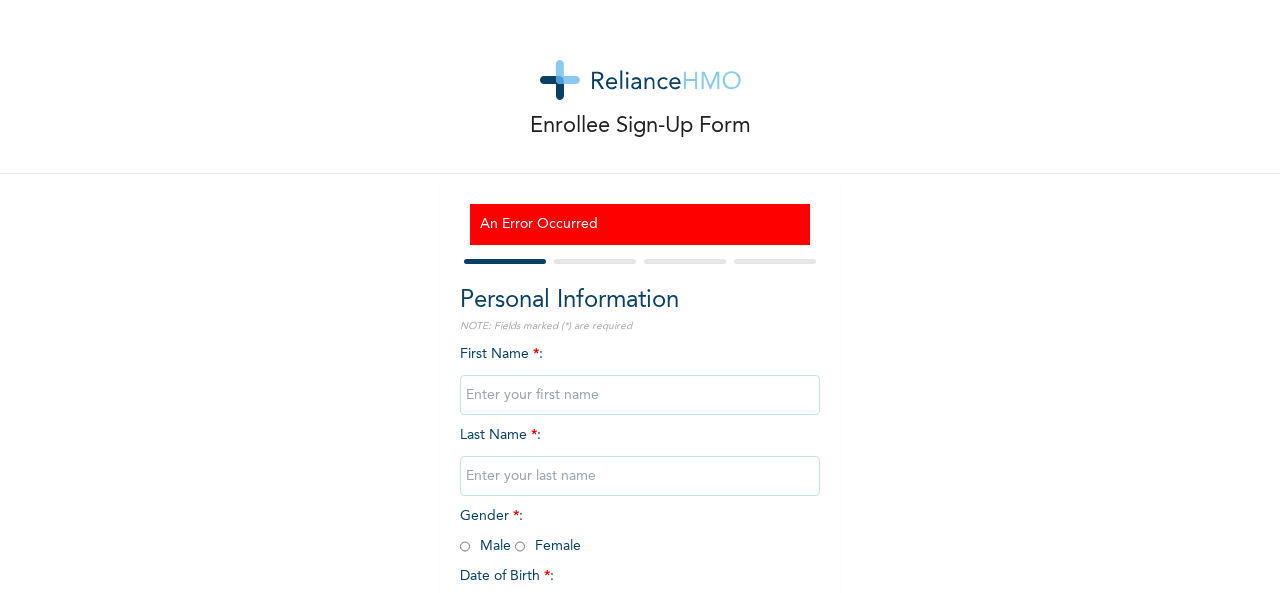 scroll, scrollTop: 0, scrollLeft: 0, axis: both 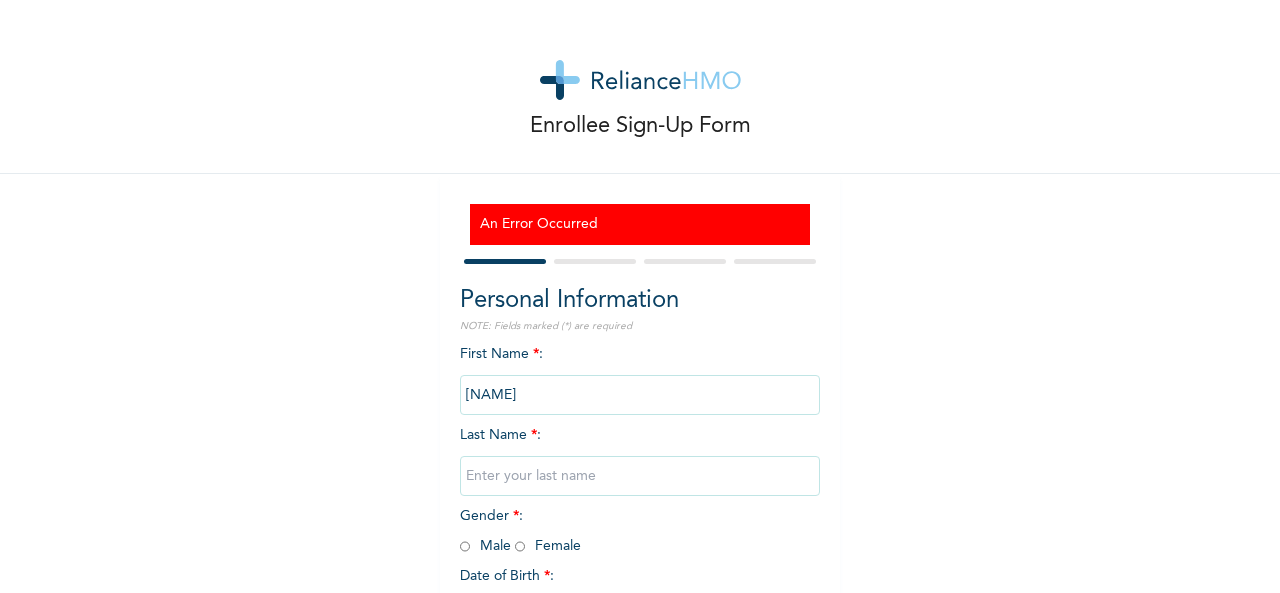 click on "[LAST]" at bounding box center [640, 395] 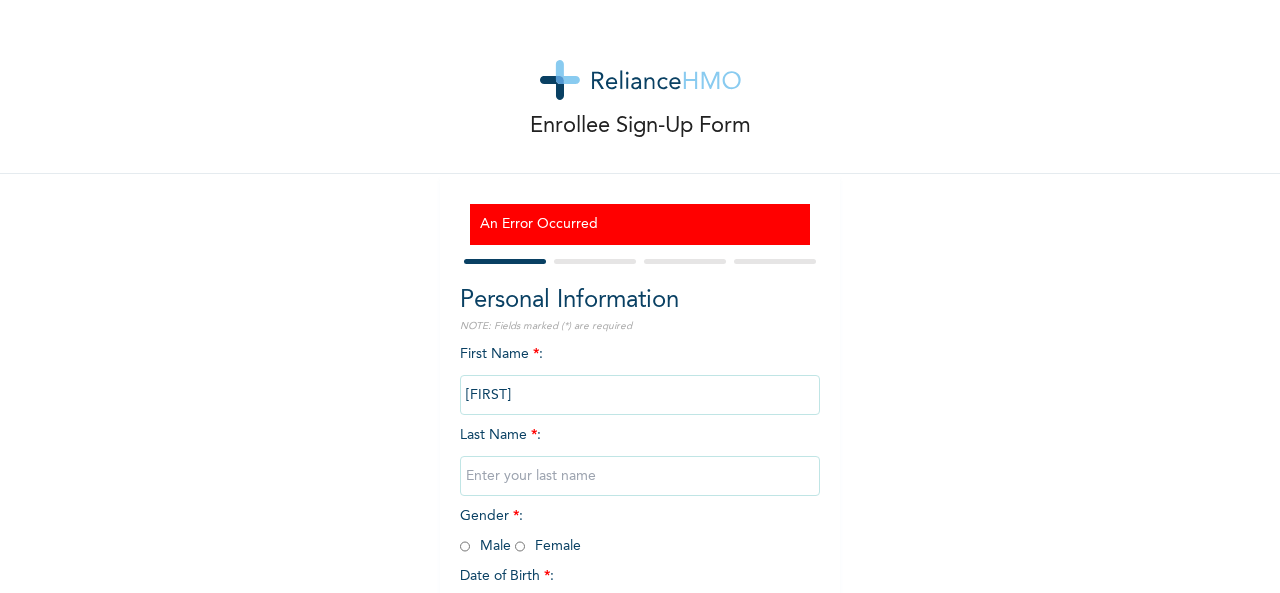 type on "[LAST]" 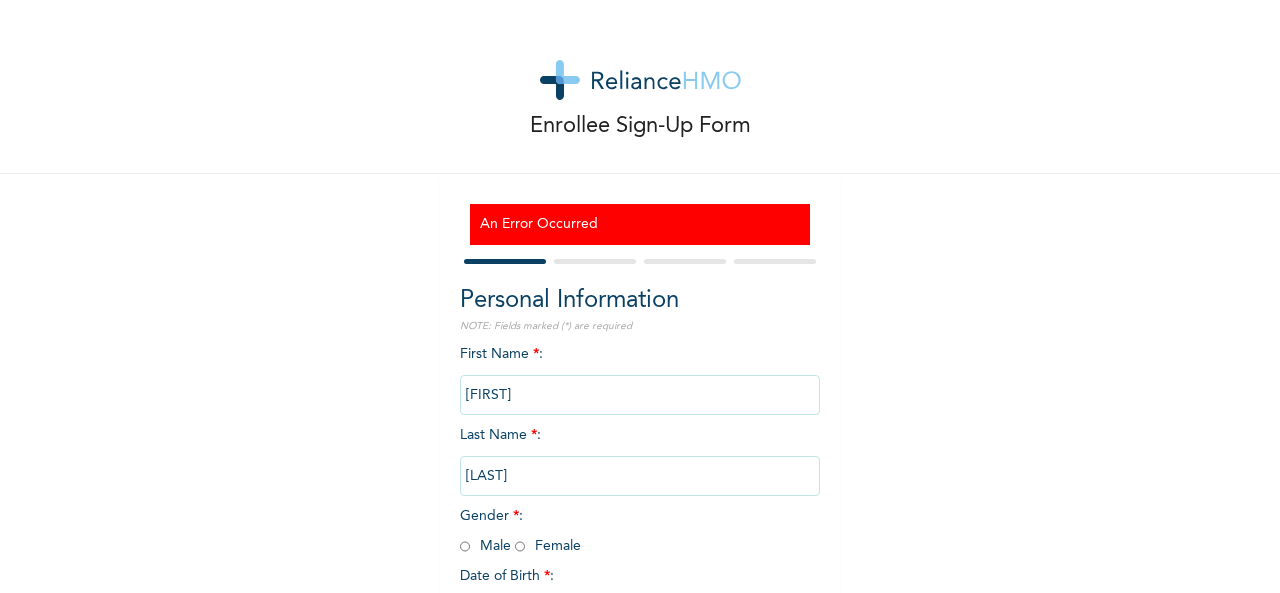 type on "[LAST]" 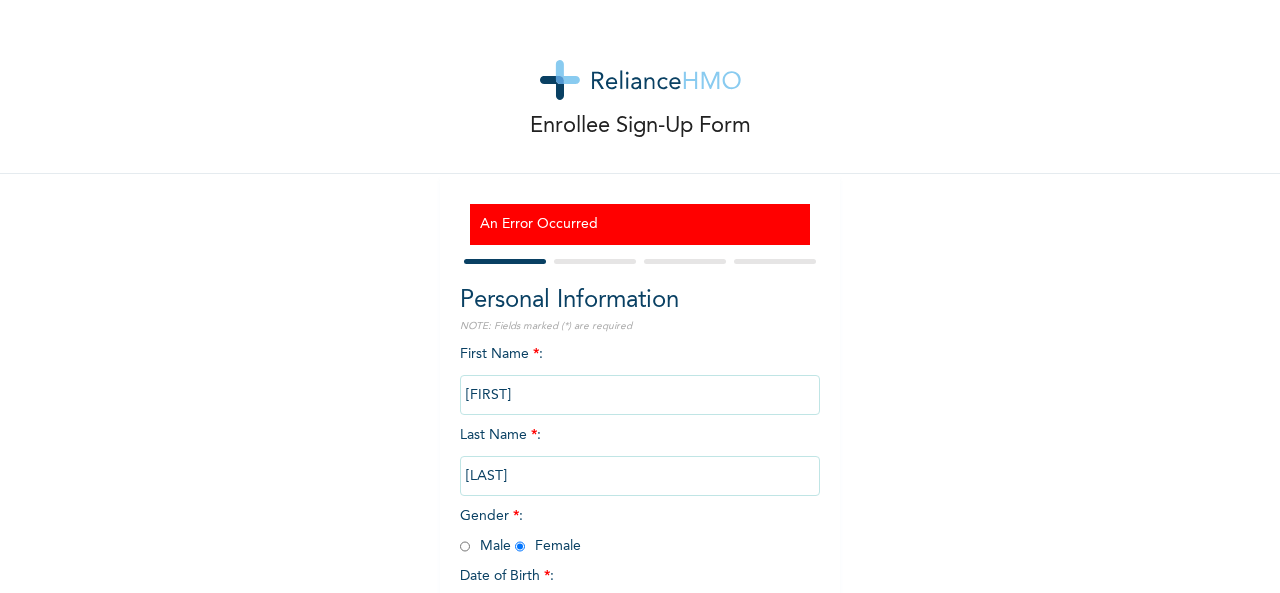 radio on "true" 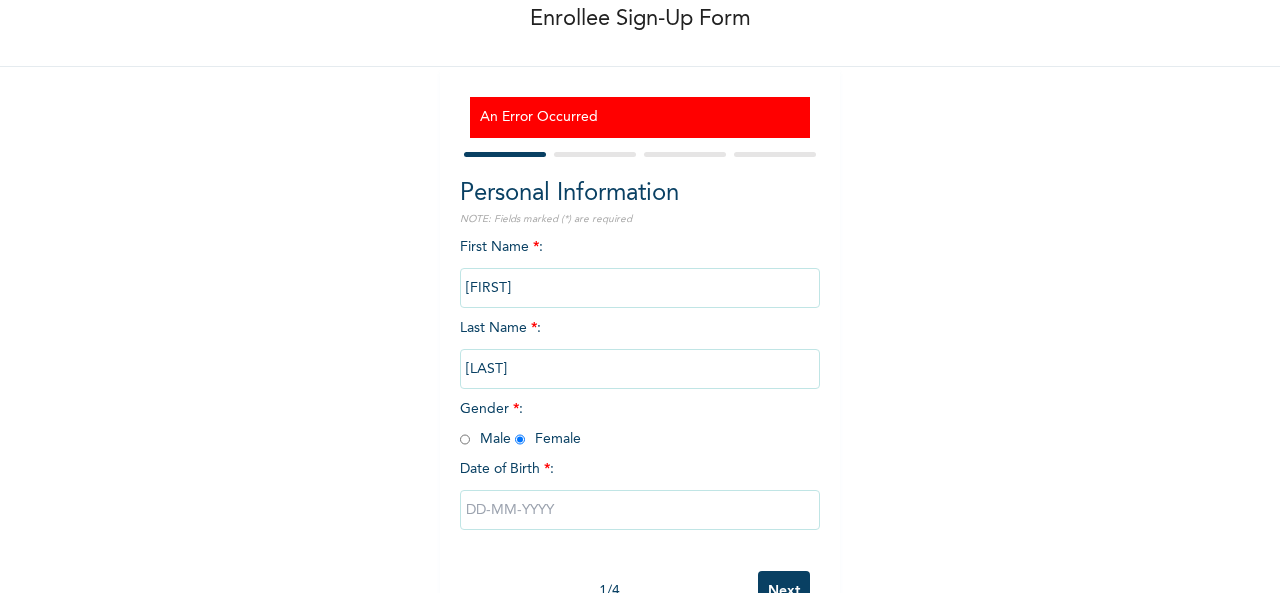 scroll, scrollTop: 130, scrollLeft: 0, axis: vertical 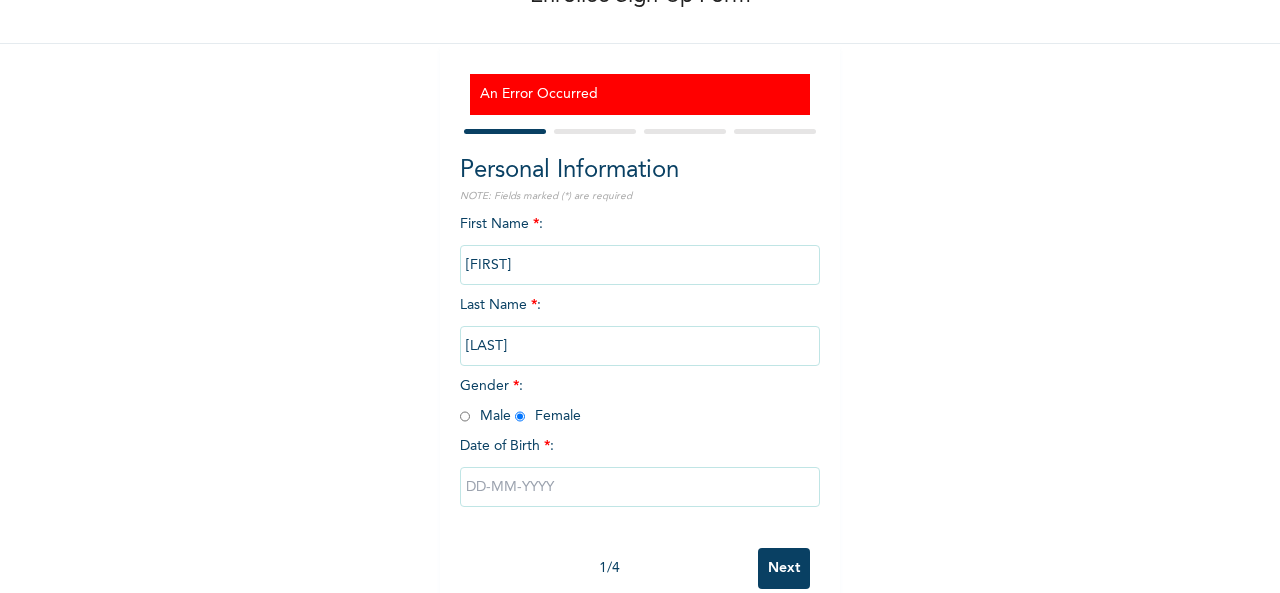 click at bounding box center (640, 487) 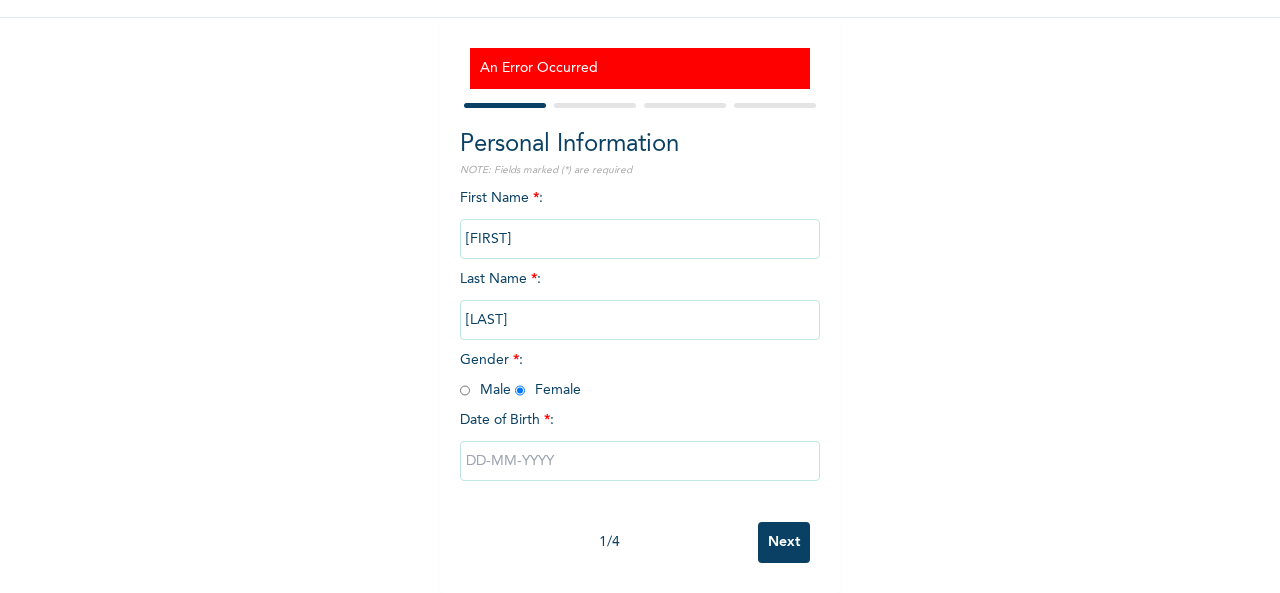 select on "7" 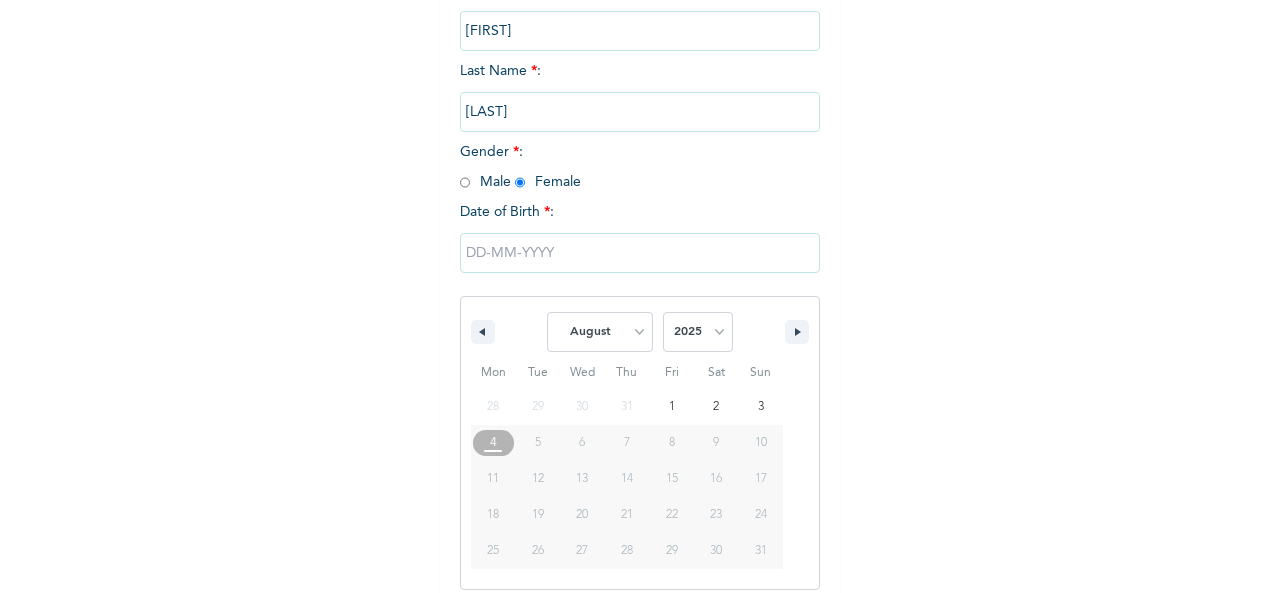 scroll, scrollTop: 378, scrollLeft: 0, axis: vertical 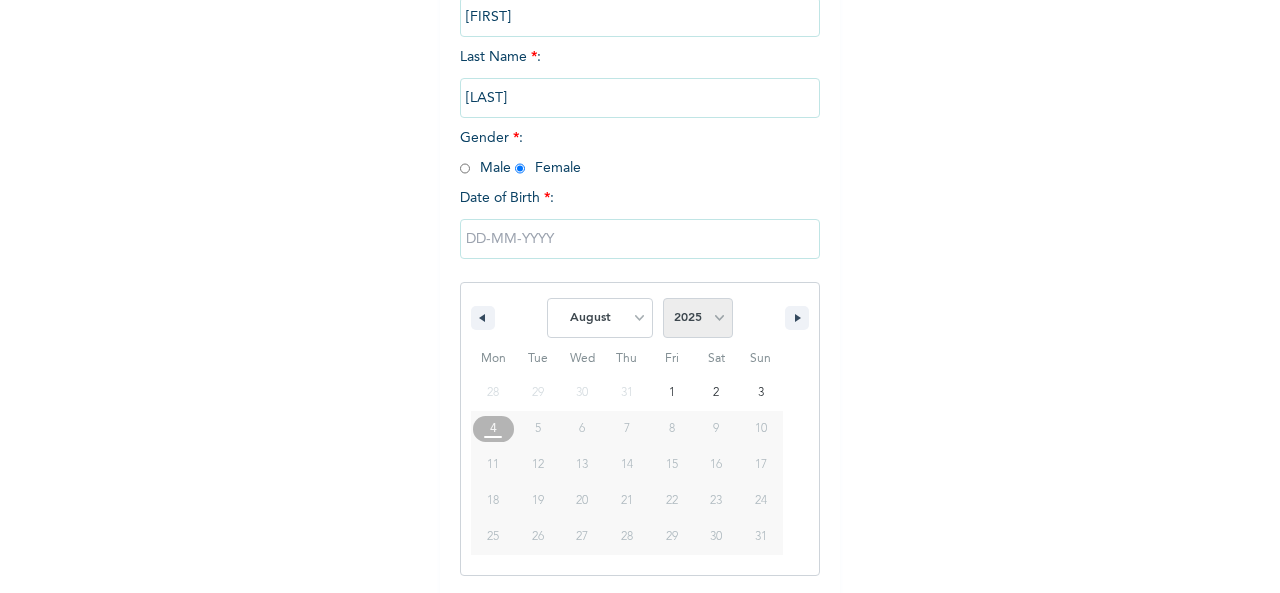 click on "2025 2024 2023 2022 2021 2020 2019 2018 2017 2016 2015 2014 2013 2012 2011 2010 2009 2008 2007 2006 2005 2004 2003 2002 2001 2000 1999 1998 1997 1996 1995 1994 1993 1992 1991 1990 1989 1988 1987 1986 1985 1984 1983 1982 1981 1980 1979 1978 1977 1976 1975 1974 1973 1972 1971 1970 1969 1968 1967 1966 1965 1964 1963 1962 1961 1960 1959 1958 1957 1956 1955 1954 1953 1952 1951 1950 1949 1948 1947 1946 1945 1944 1943 1942 1941 1940 1939 1938 1937 1936 1935 1934 1933 1932 1931 1930 1929 1928 1927 1926 1925 1924 1923 1922 1921 1920 1919 1918 1917 1916 1915 1914 1913 1912 1911 1910 1909 1908 1907 1906 1905" at bounding box center [698, 318] 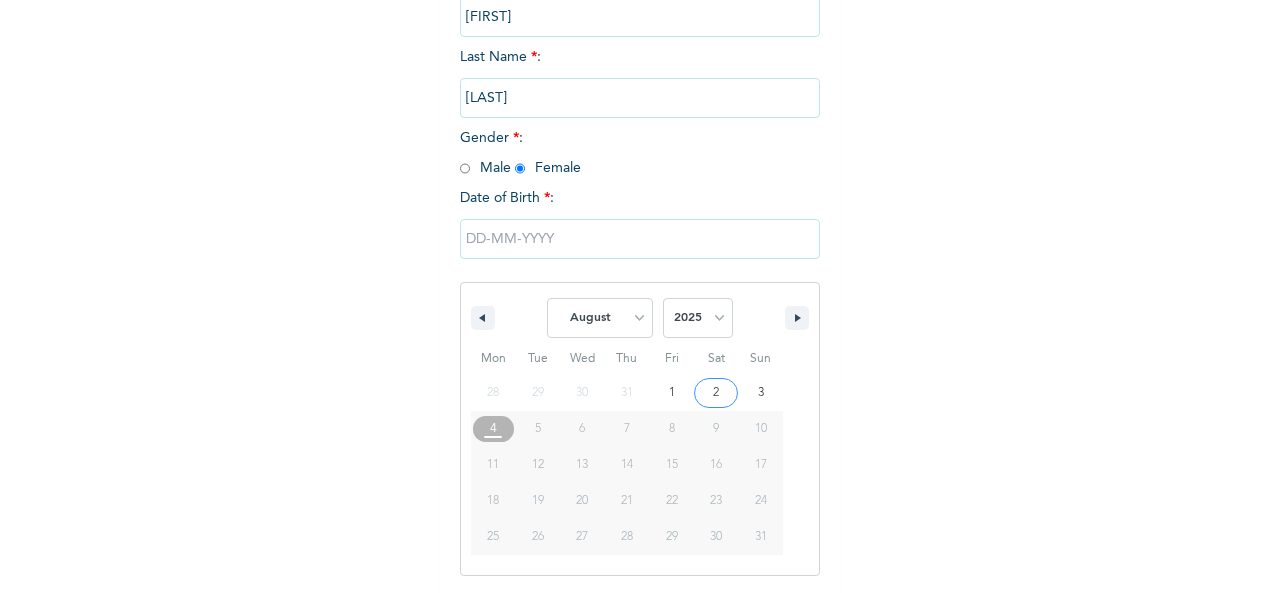 select on "1999" 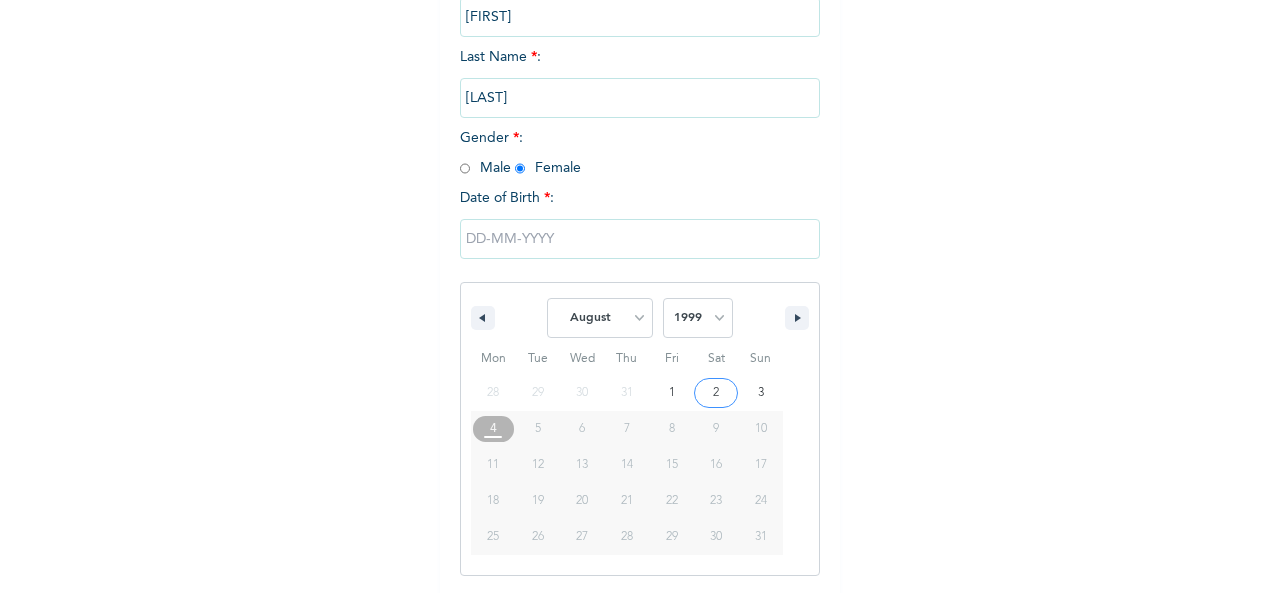 click on "2025 2024 2023 2022 2021 2020 2019 2018 2017 2016 2015 2014 2013 2012 2011 2010 2009 2008 2007 2006 2005 2004 2003 2002 2001 2000 1999 1998 1997 1996 1995 1994 1993 1992 1991 1990 1989 1988 1987 1986 1985 1984 1983 1982 1981 1980 1979 1978 1977 1976 1975 1974 1973 1972 1971 1970 1969 1968 1967 1966 1965 1964 1963 1962 1961 1960 1959 1958 1957 1956 1955 1954 1953 1952 1951 1950 1949 1948 1947 1946 1945 1944 1943 1942 1941 1940 1939 1938 1937 1936 1935 1934 1933 1932 1931 1930 1929 1928 1927 1926 1925 1924 1923 1922 1921 1920 1919 1918 1917 1916 1915 1914 1913 1912 1911 1910 1909 1908 1907 1906 1905" at bounding box center [698, 318] 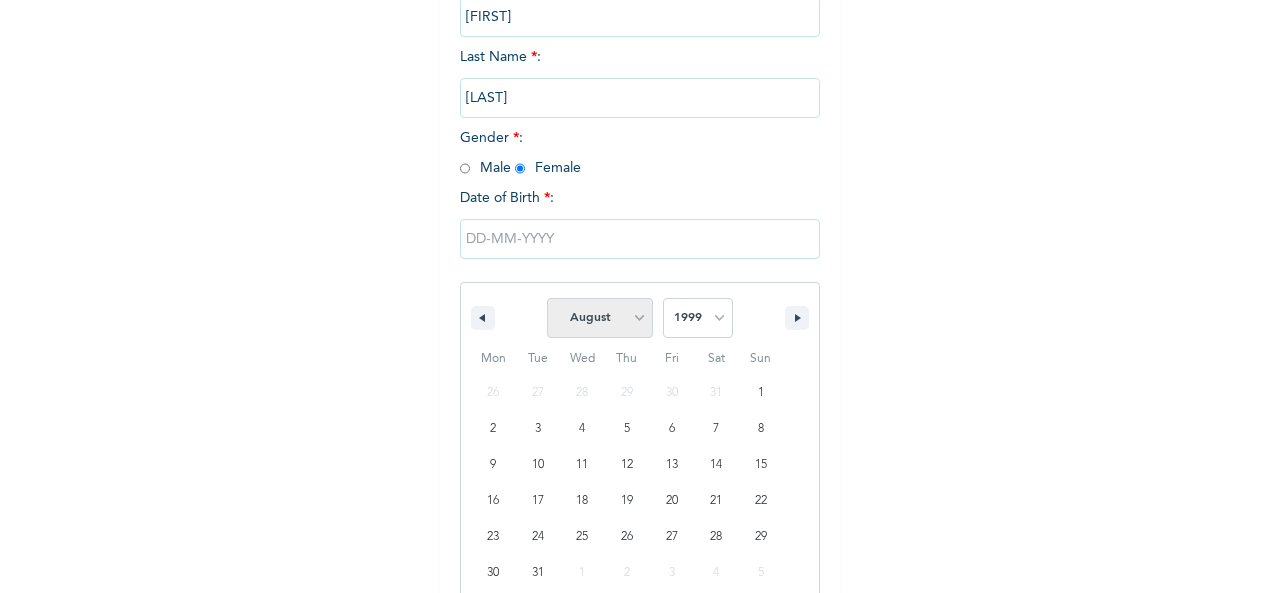 click on "January February March April May June July August September October November December" at bounding box center (600, 318) 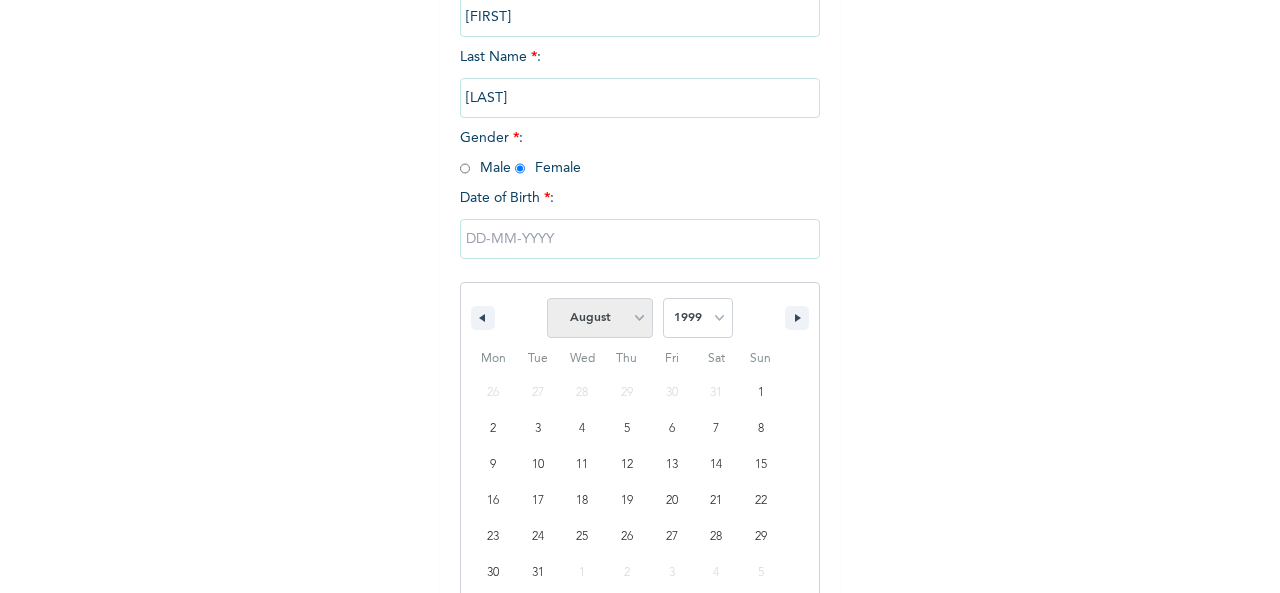select on "6" 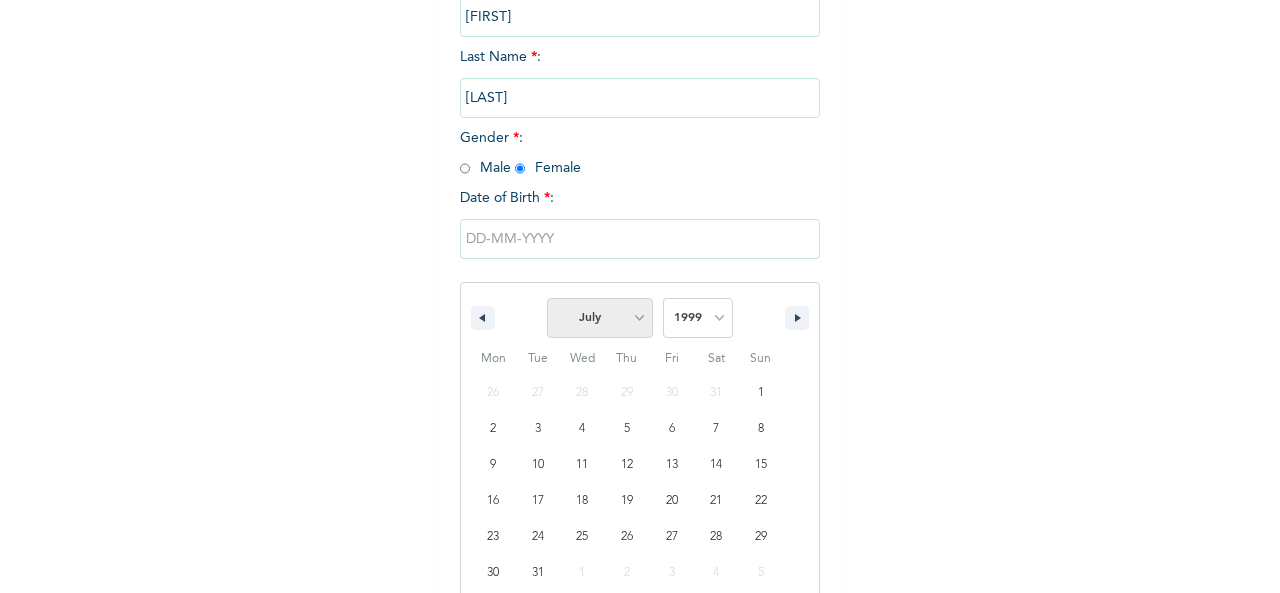 click on "January February March April May June July August September October November December" at bounding box center [600, 318] 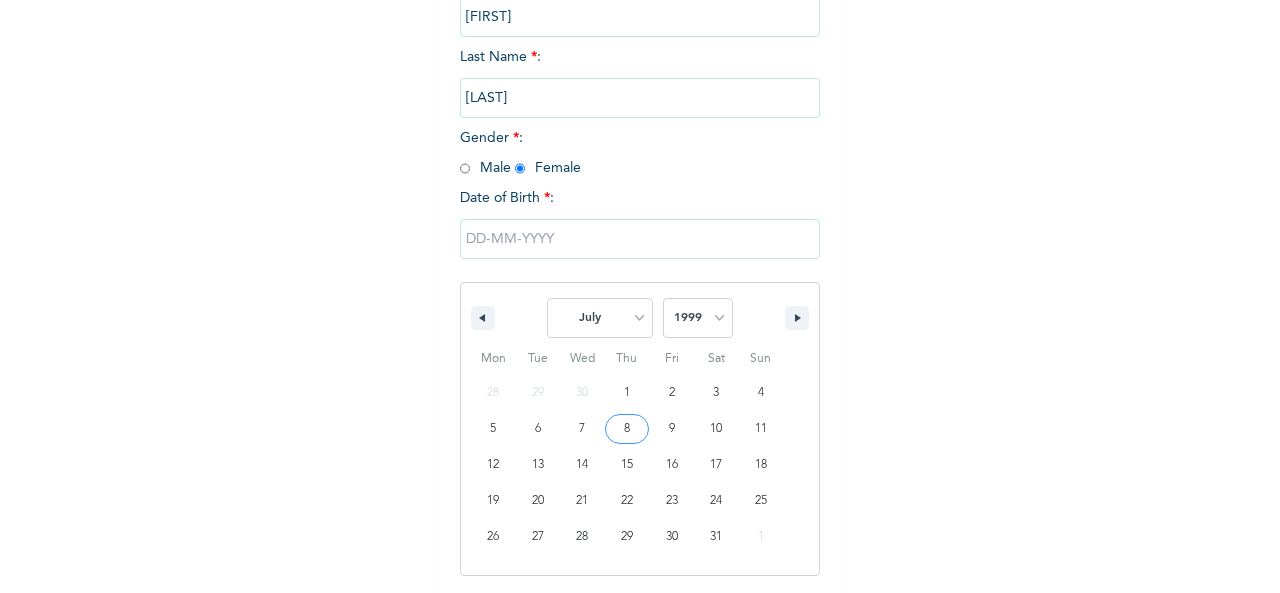 type on "[DATE]" 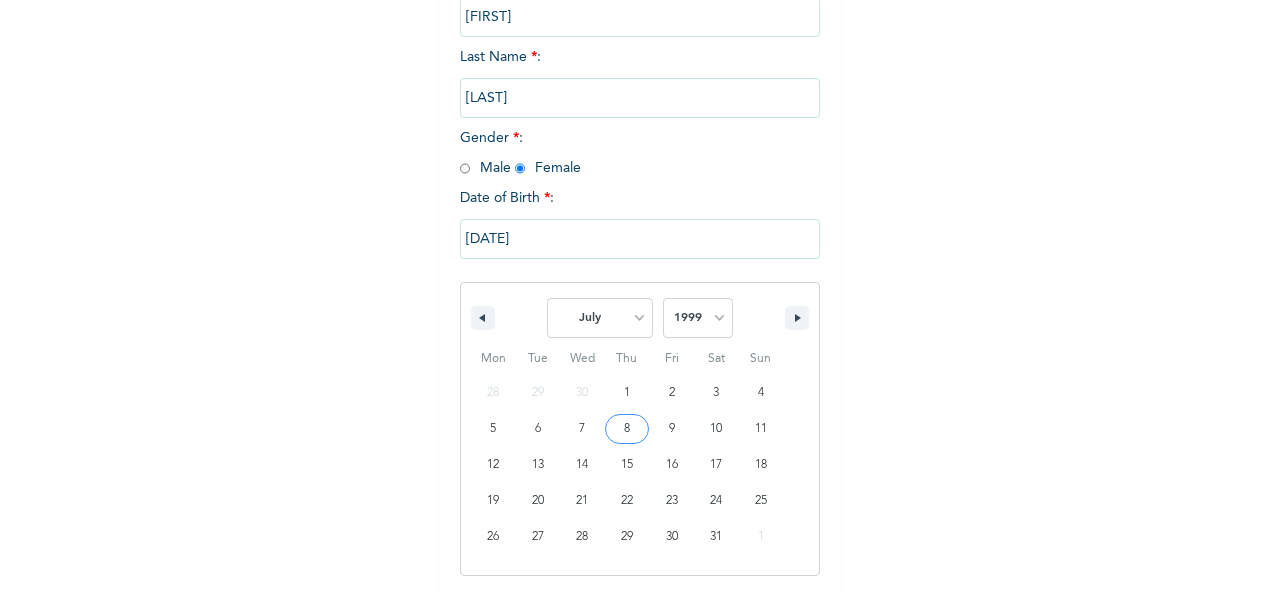 scroll, scrollTop: 173, scrollLeft: 0, axis: vertical 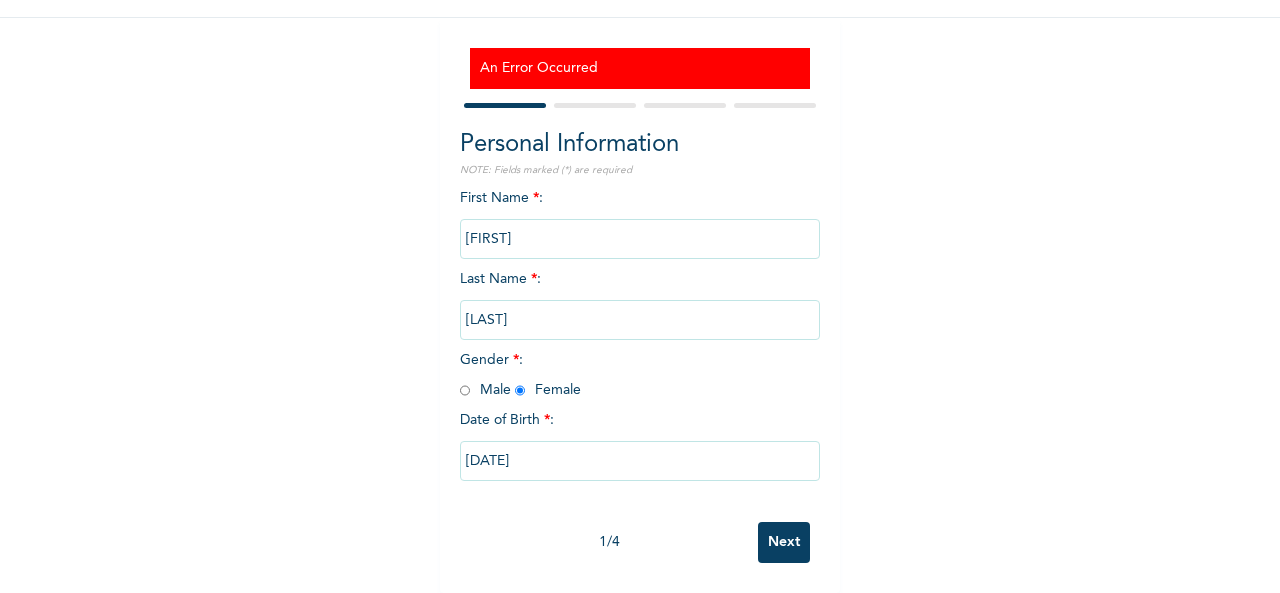 click on "Next" at bounding box center [784, 542] 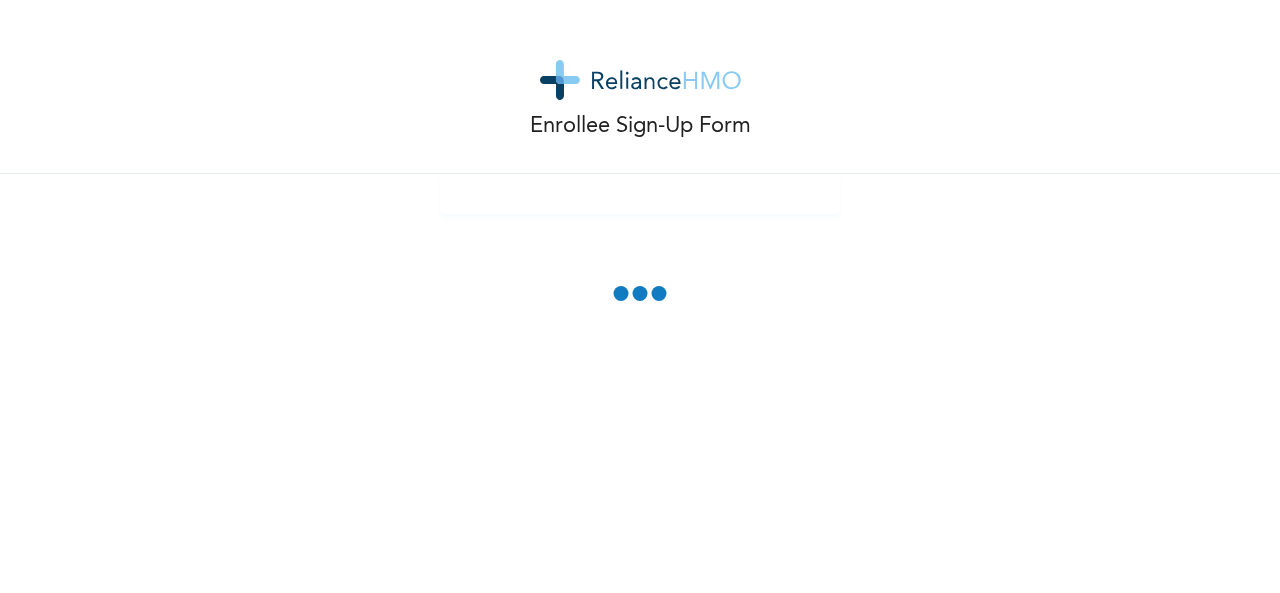 scroll, scrollTop: 0, scrollLeft: 0, axis: both 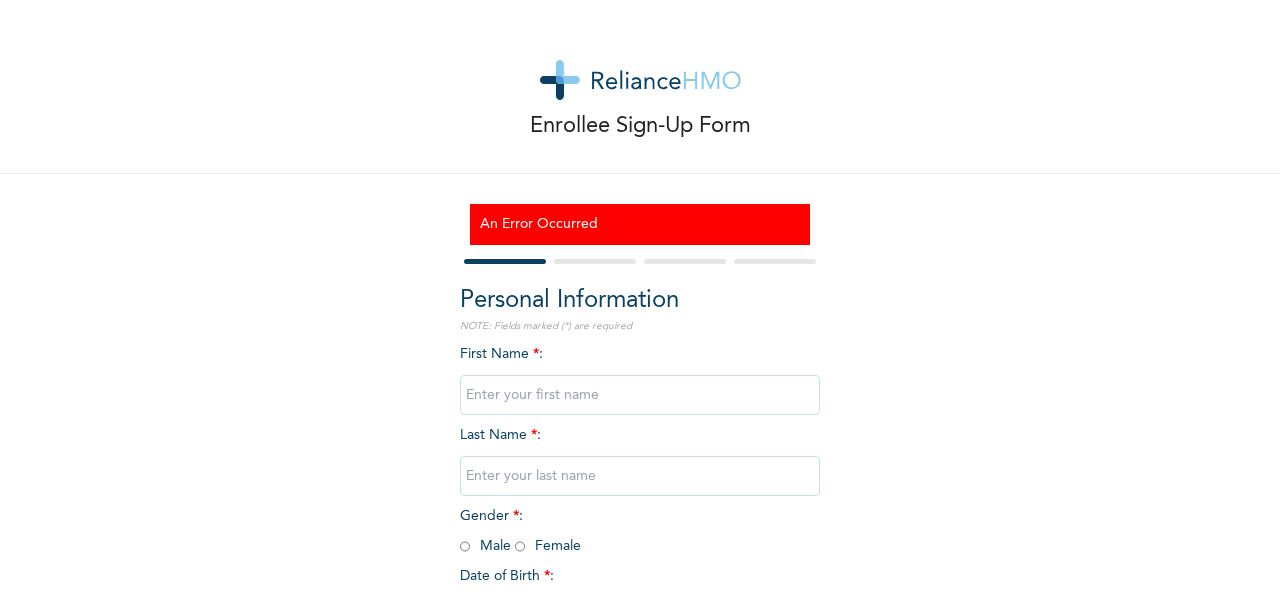 click at bounding box center [640, 395] 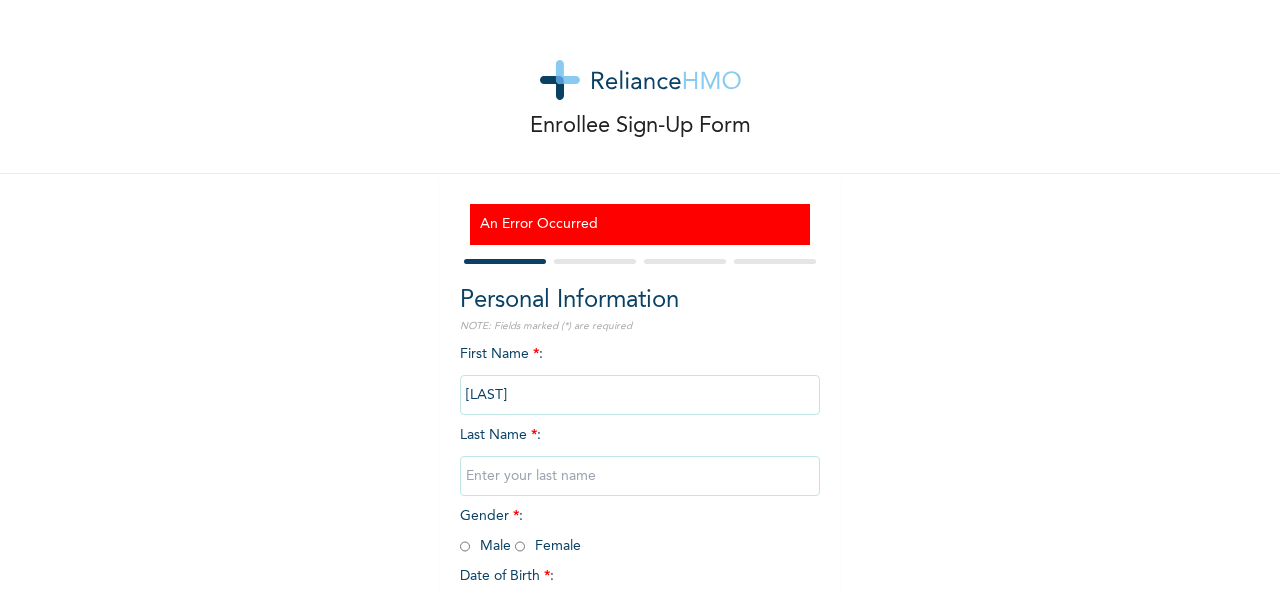 type on "[LAST]" 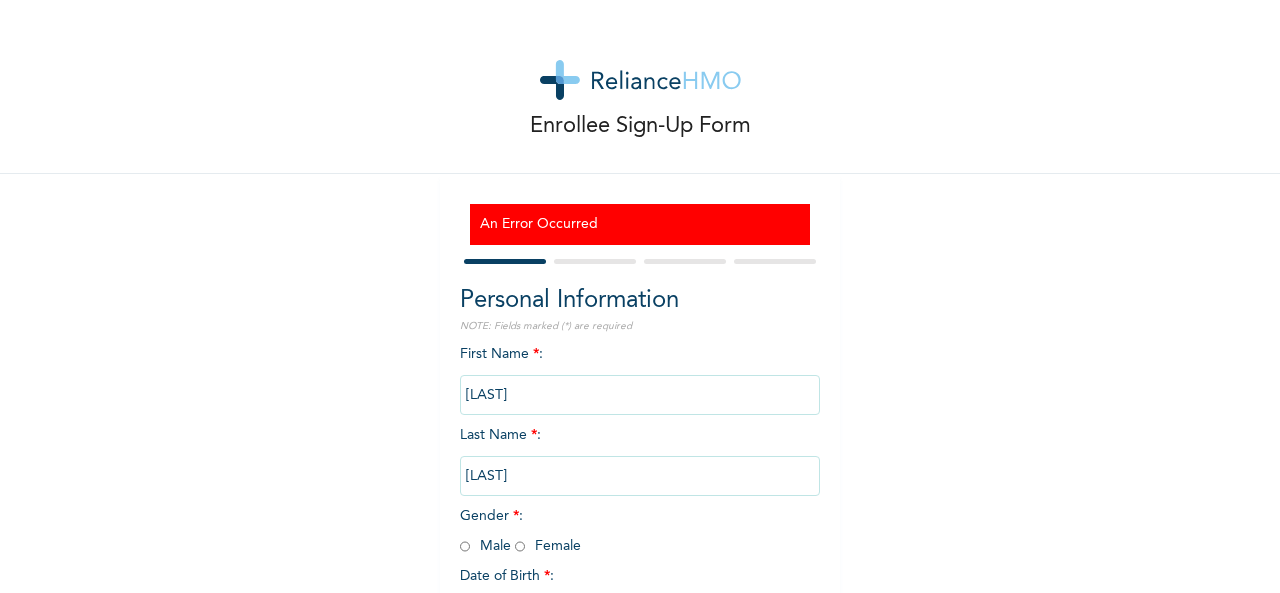 click on "Gender   * : Male   Female" at bounding box center (520, 531) 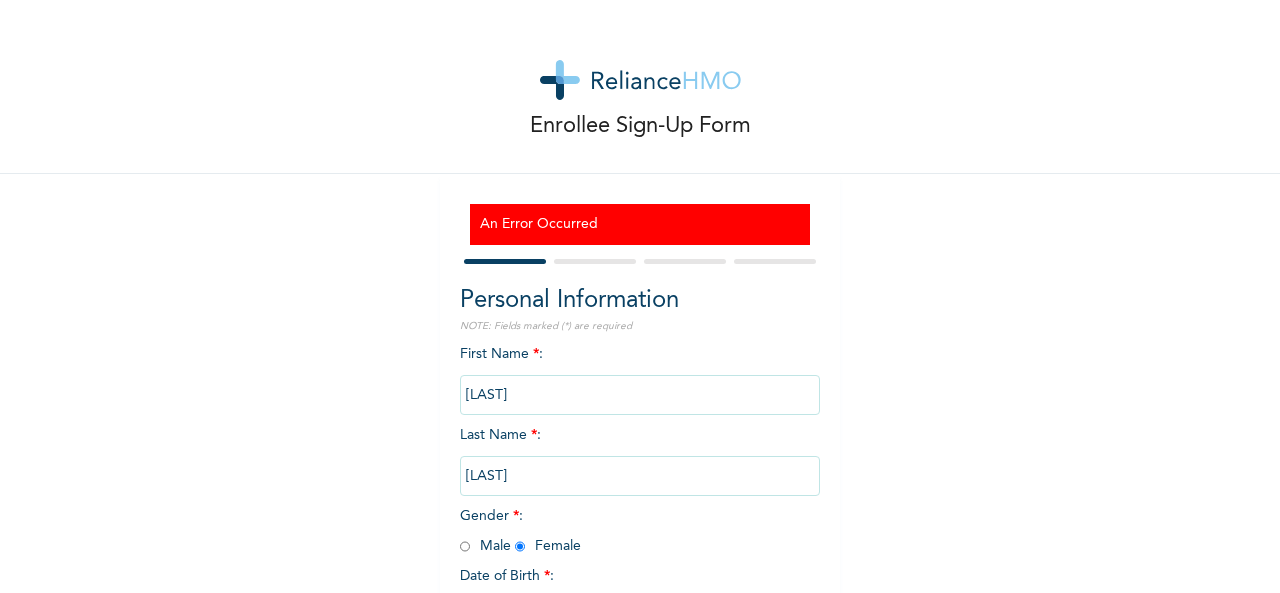 radio on "true" 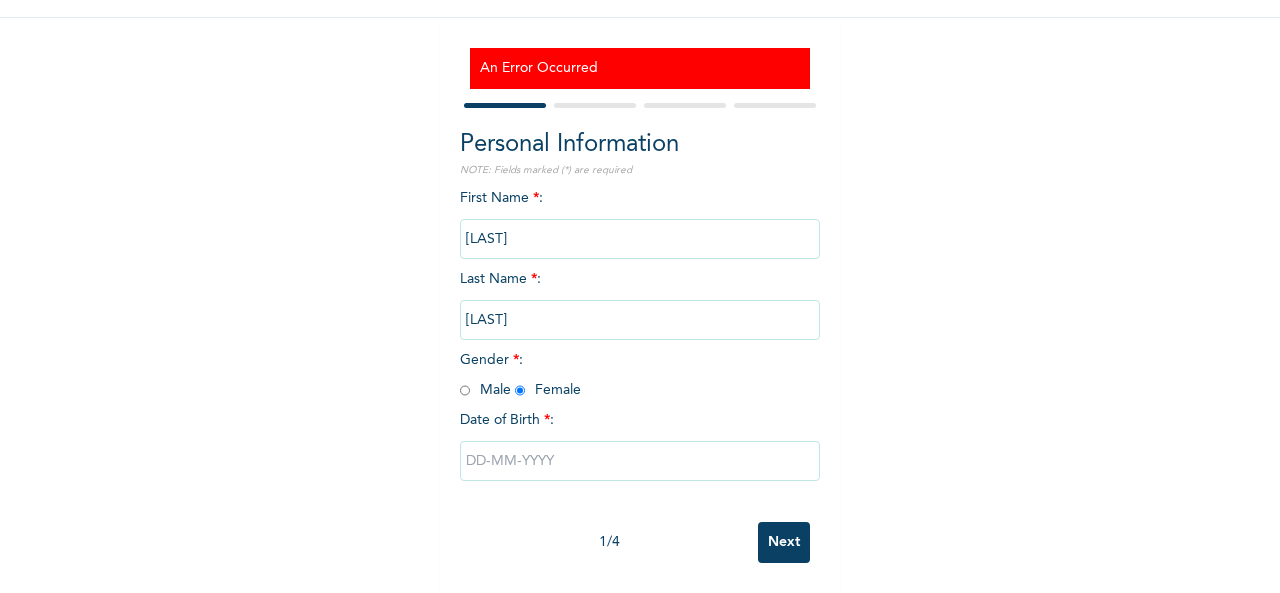 scroll, scrollTop: 173, scrollLeft: 0, axis: vertical 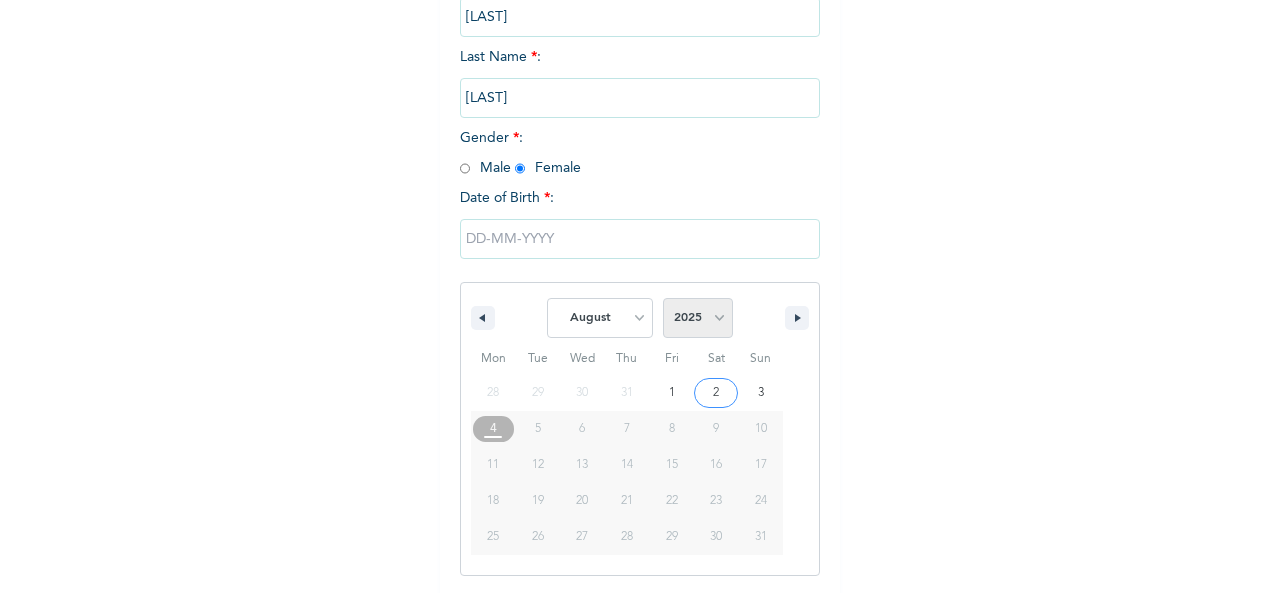 click on "2025 2024 2023 2022 2021 2020 2019 2018 2017 2016 2015 2014 2013 2012 2011 2010 2009 2008 2007 2006 2005 2004 2003 2002 2001 2000 1999 1998 1997 1996 1995 1994 1993 1992 1991 1990 1989 1988 1987 1986 1985 1984 1983 1982 1981 1980 1979 1978 1977 1976 1975 1974 1973 1972 1971 1970 1969 1968 1967 1966 1965 1964 1963 1962 1961 1960 1959 1958 1957 1956 1955 1954 1953 1952 1951 1950 1949 1948 1947 1946 1945 1944 1943 1942 1941 1940 1939 1938 1937 1936 1935 1934 1933 1932 1931 1930 1929 1928 1927 1926 1925 1924 1923 1922 1921 1920 1919 1918 1917 1916 1915 1914 1913 1912 1911 1910 1909 1908 1907 1906 1905" at bounding box center (698, 318) 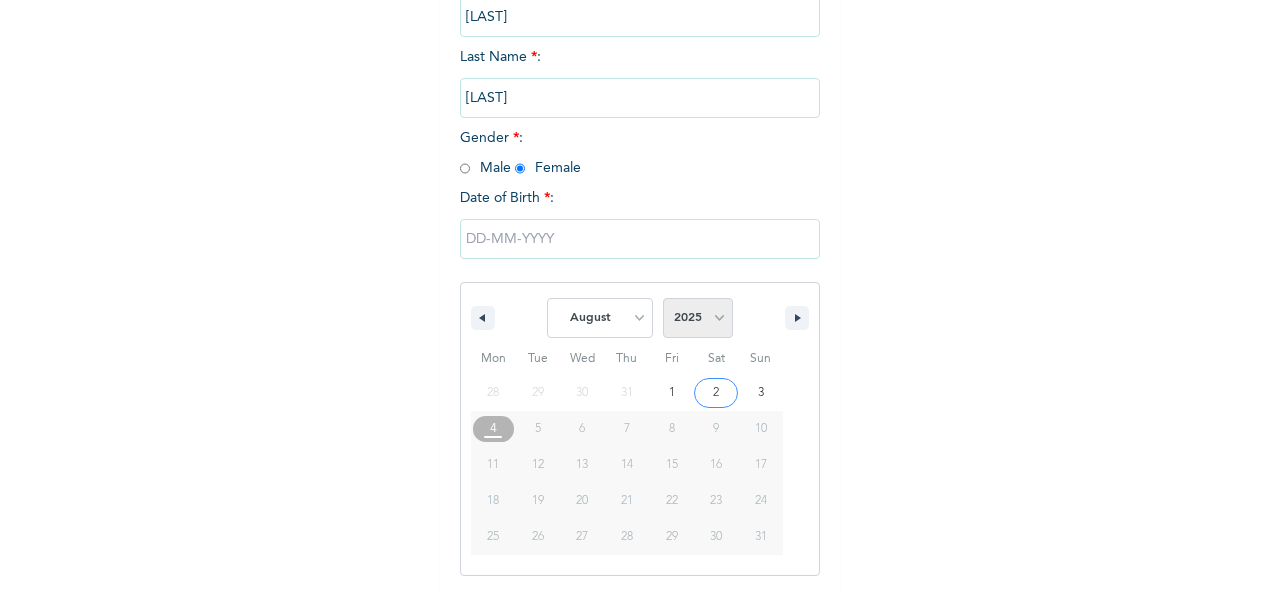 select on "1999" 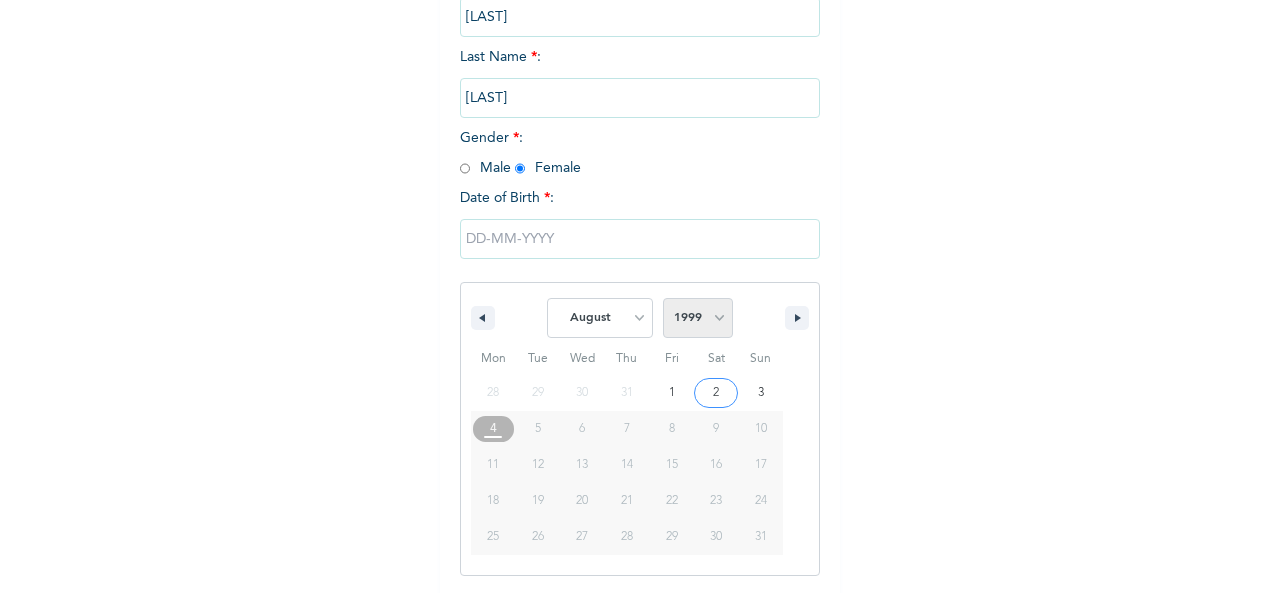 click on "2025 2024 2023 2022 2021 2020 2019 2018 2017 2016 2015 2014 2013 2012 2011 2010 2009 2008 2007 2006 2005 2004 2003 2002 2001 2000 1999 1998 1997 1996 1995 1994 1993 1992 1991 1990 1989 1988 1987 1986 1985 1984 1983 1982 1981 1980 1979 1978 1977 1976 1975 1974 1973 1972 1971 1970 1969 1968 1967 1966 1965 1964 1963 1962 1961 1960 1959 1958 1957 1956 1955 1954 1953 1952 1951 1950 1949 1948 1947 1946 1945 1944 1943 1942 1941 1940 1939 1938 1937 1936 1935 1934 1933 1932 1931 1930 1929 1928 1927 1926 1925 1924 1923 1922 1921 1920 1919 1918 1917 1916 1915 1914 1913 1912 1911 1910 1909 1908 1907 1906 1905" at bounding box center [698, 318] 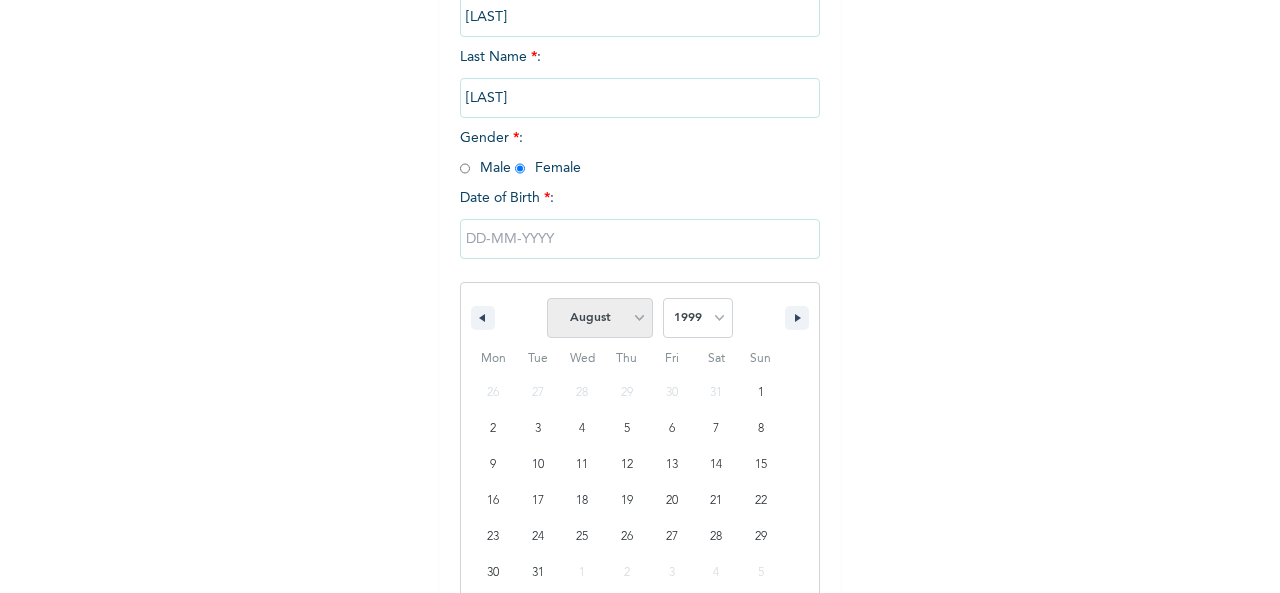 click on "January February March April May June July August September October November December" at bounding box center [600, 318] 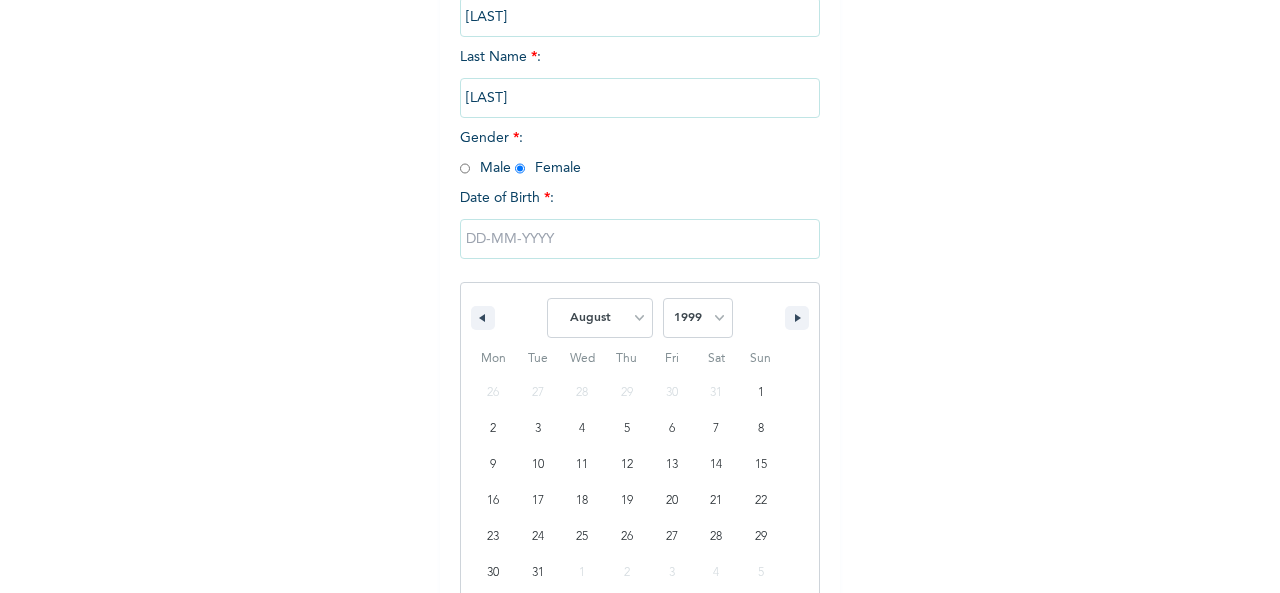 select on "6" 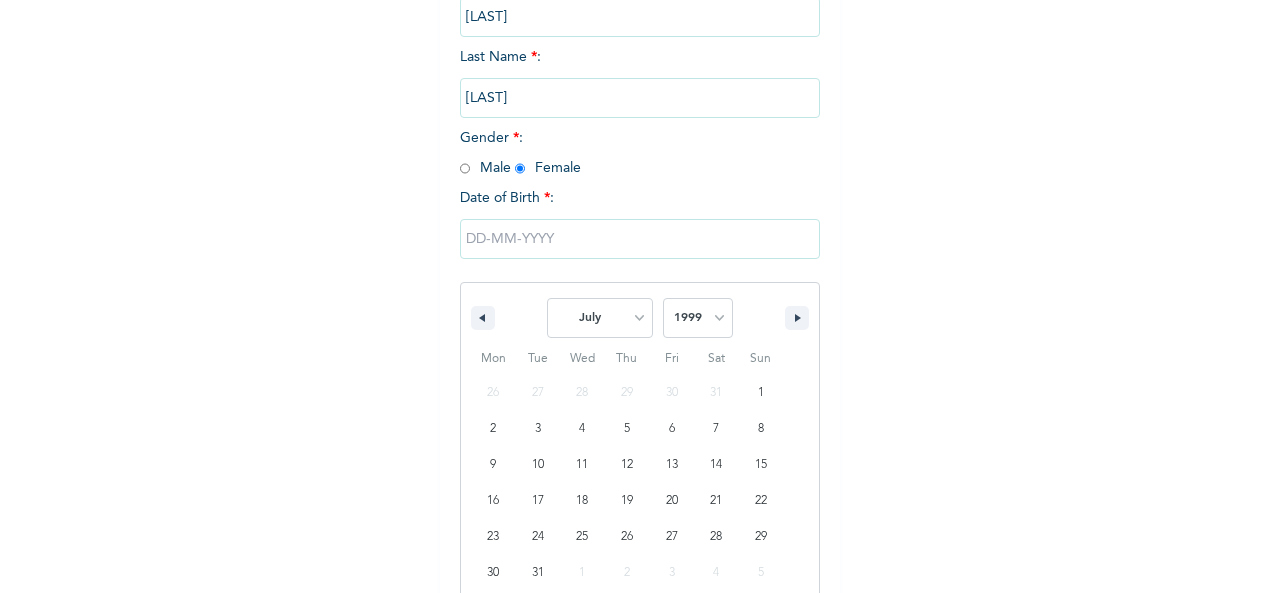 click on "January February March April May June July August September October November December" at bounding box center (600, 318) 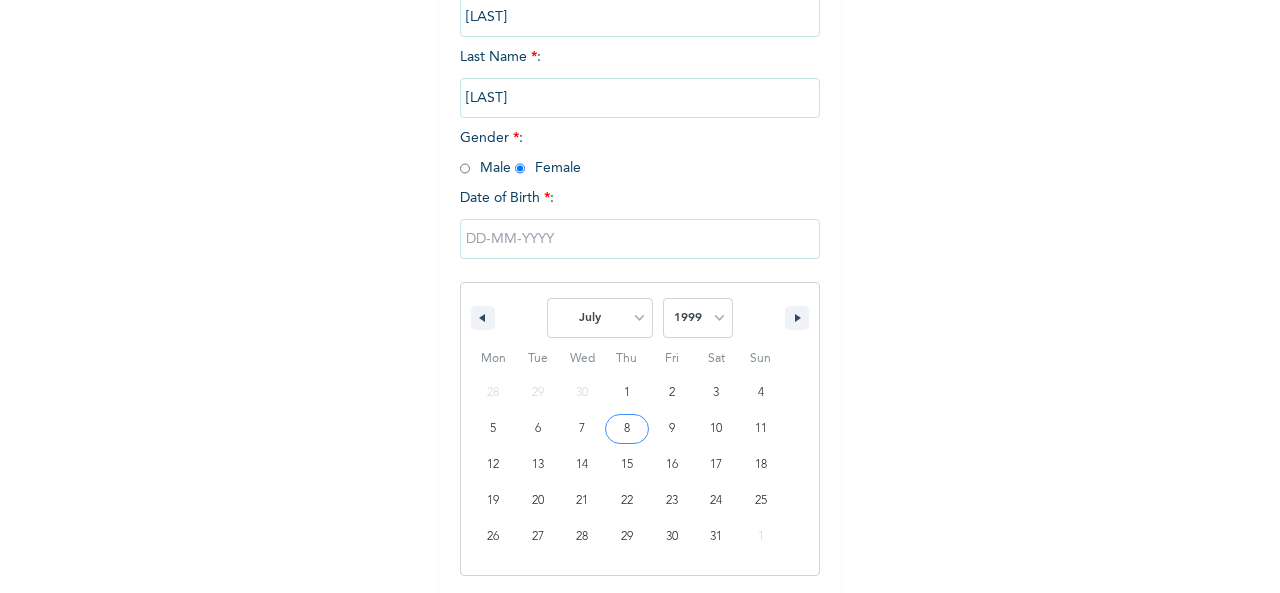 type on "[DATE]" 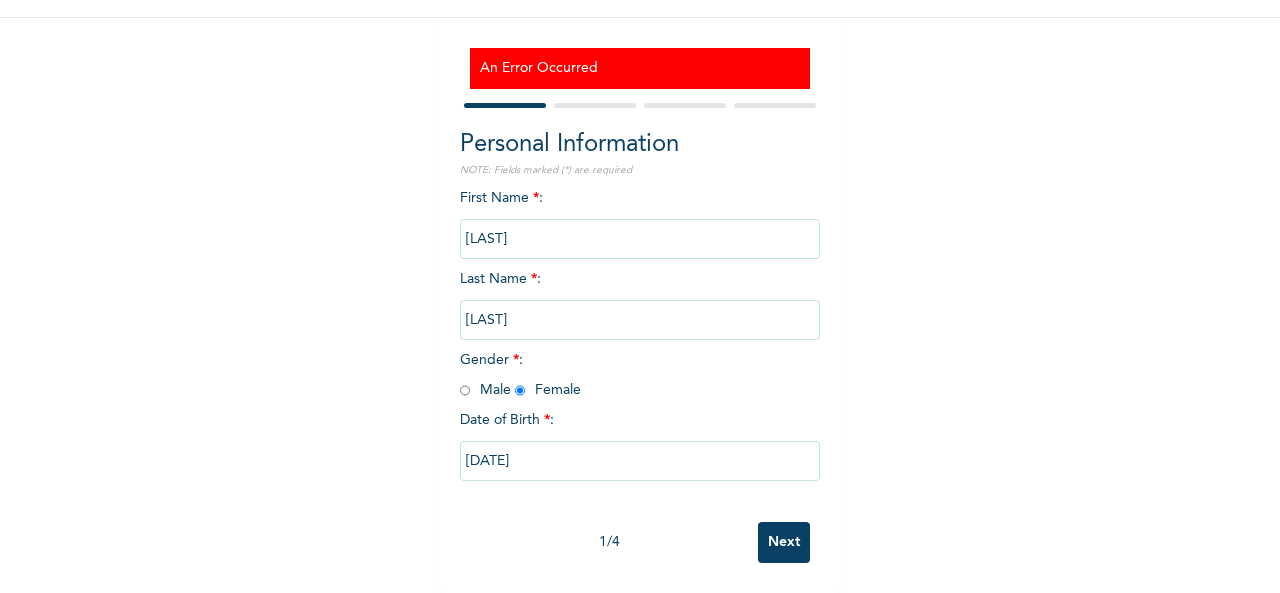 scroll, scrollTop: 173, scrollLeft: 0, axis: vertical 